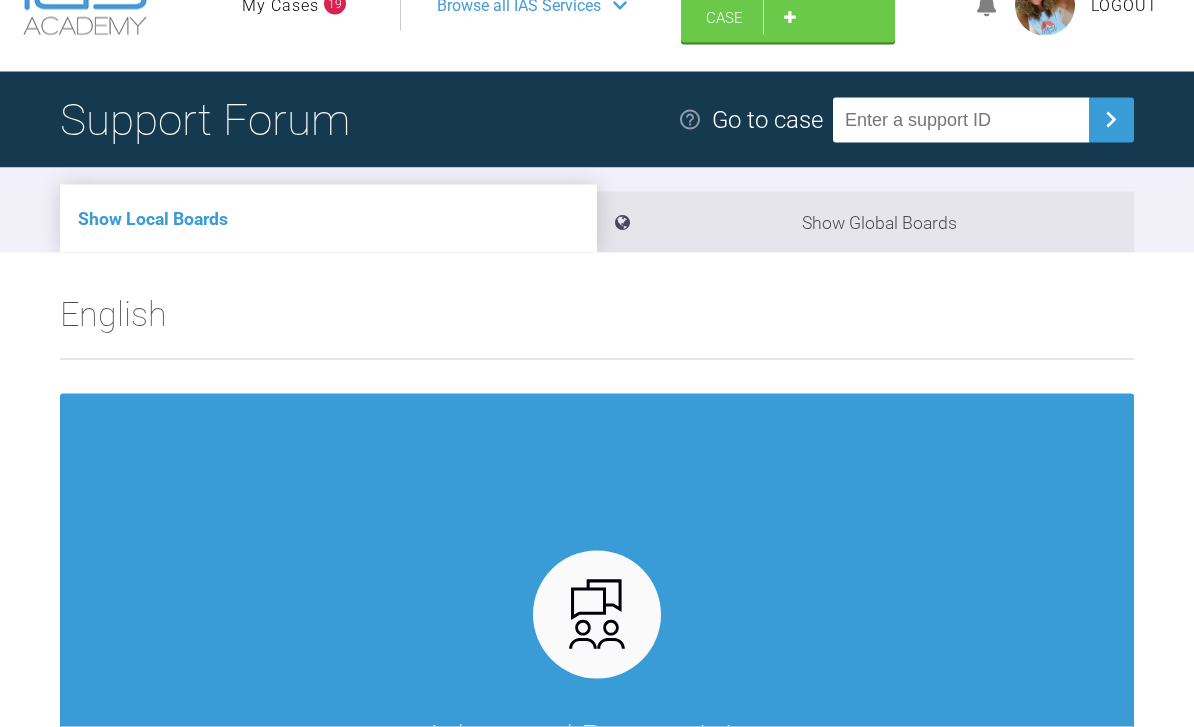 scroll, scrollTop: 60, scrollLeft: 0, axis: vertical 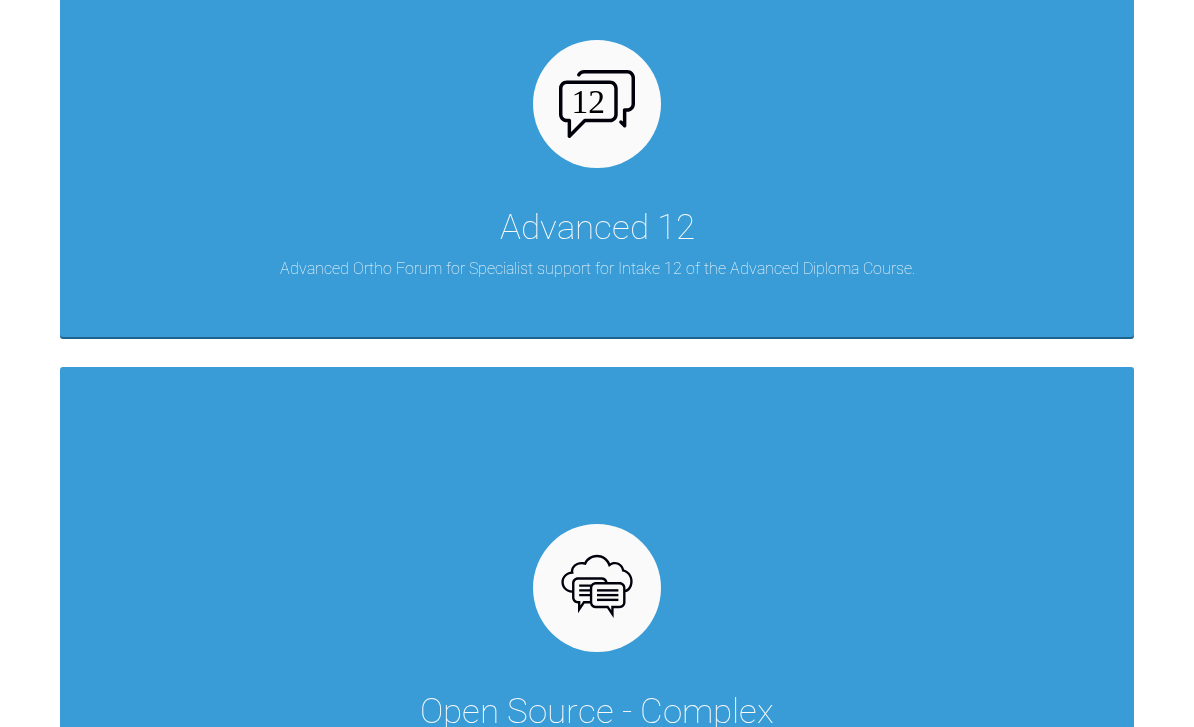 click on "Advanced 12 Advanced Ortho Forum for Specialist support for Intake 12 of the Advanced Diploma Course." at bounding box center [597, 110] 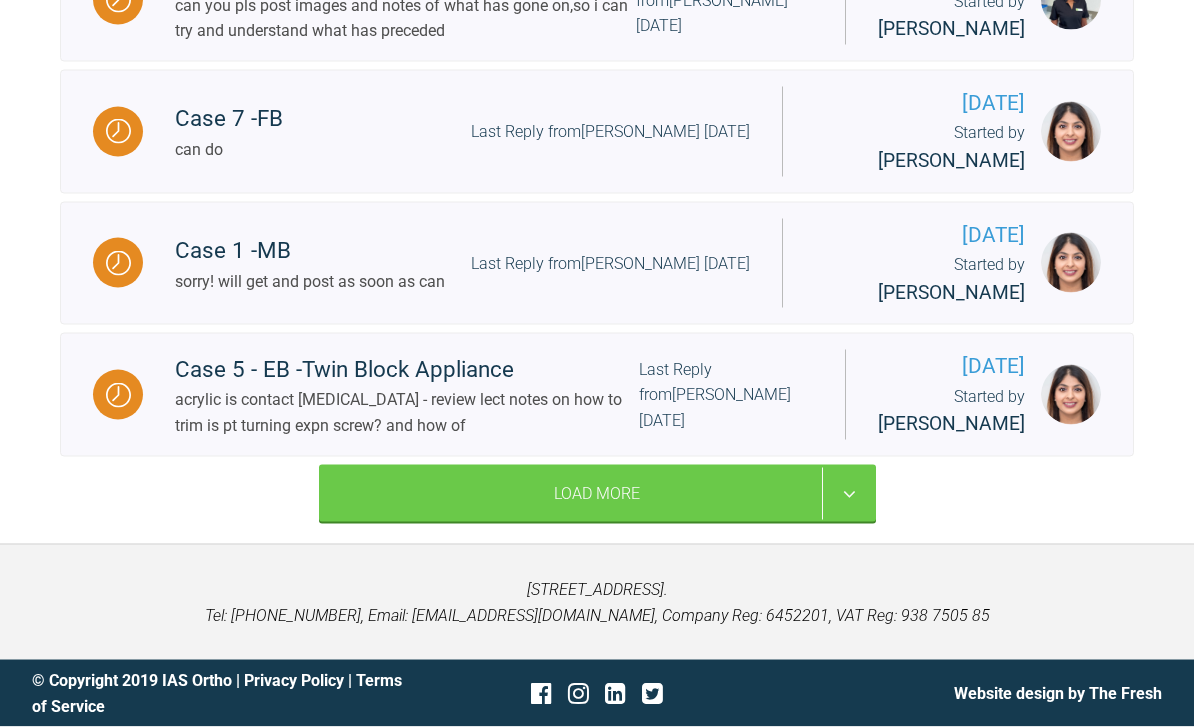 scroll, scrollTop: 3158, scrollLeft: 0, axis: vertical 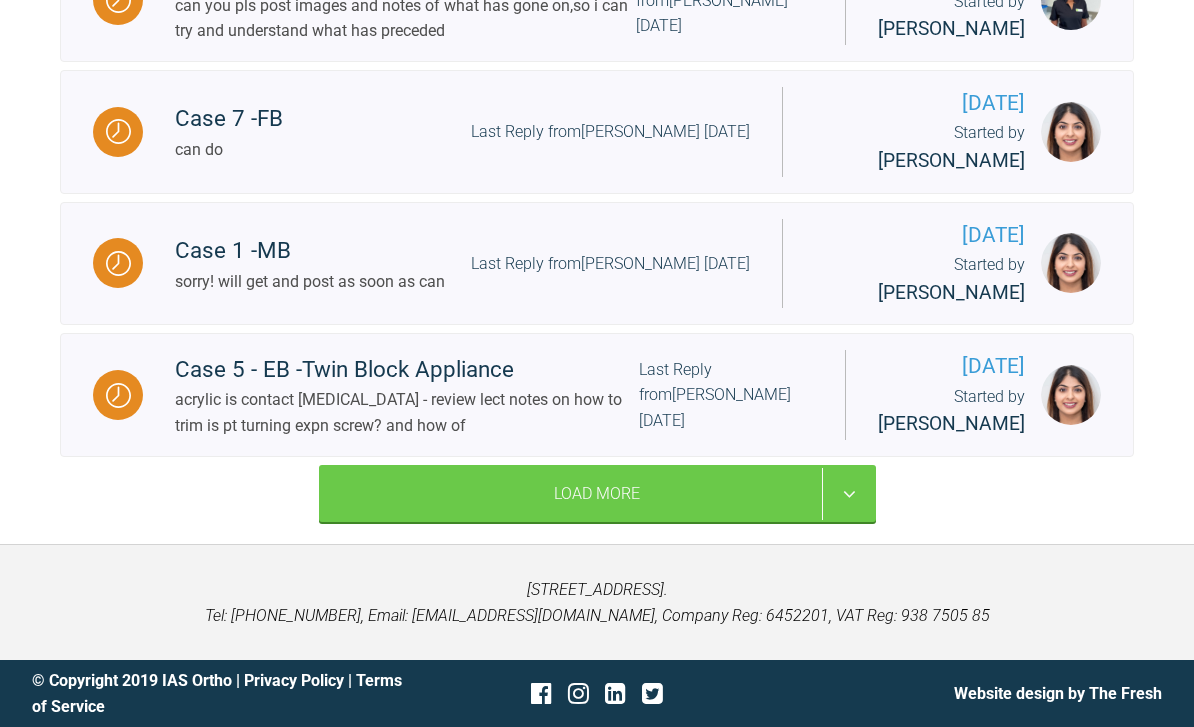 click on "Load More" at bounding box center [597, 494] 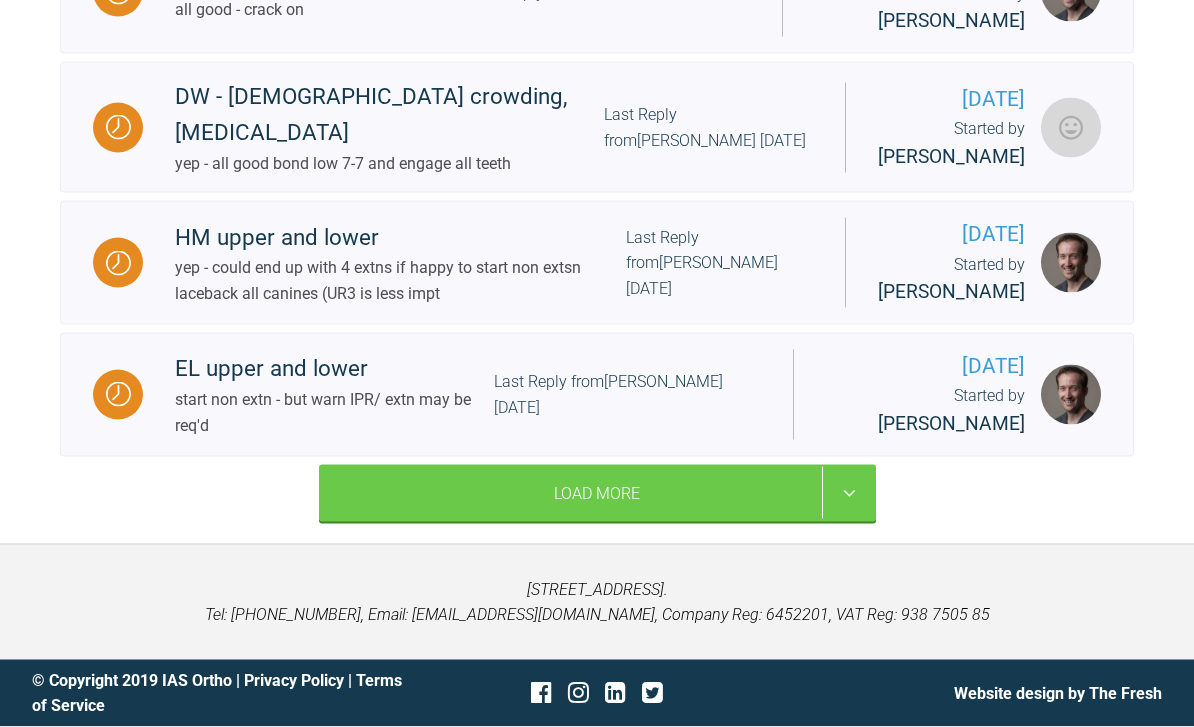 scroll, scrollTop: 6131, scrollLeft: 0, axis: vertical 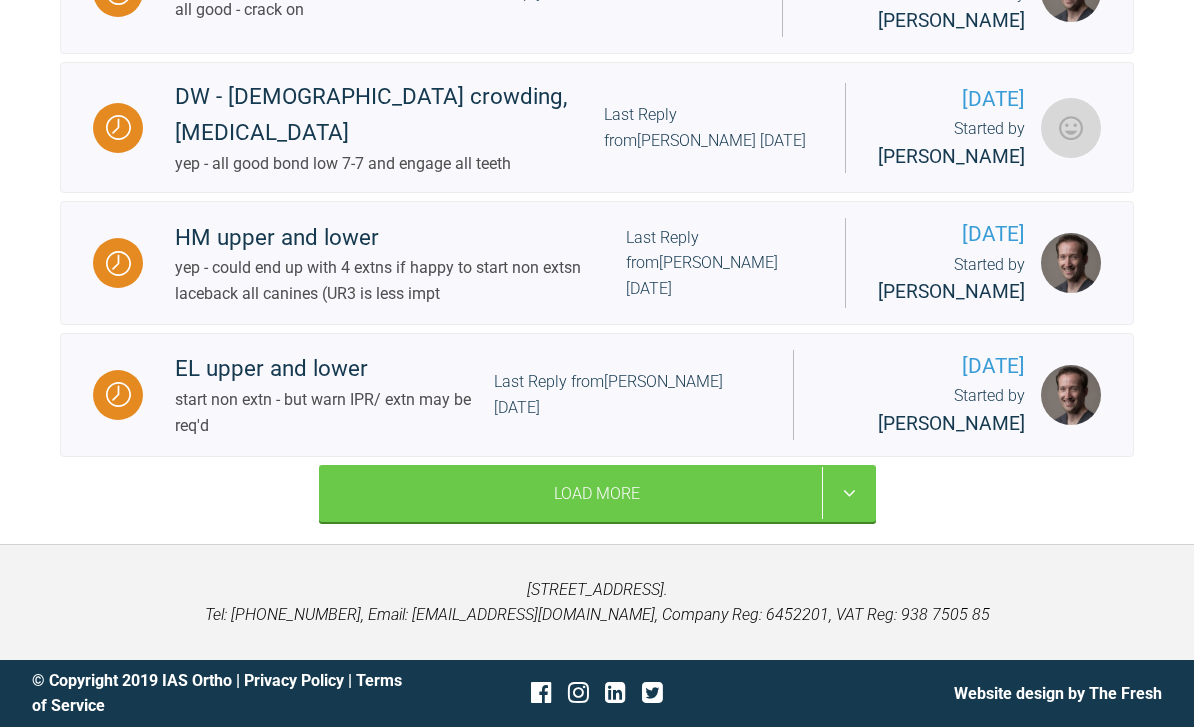 click on "Load More" at bounding box center [597, 494] 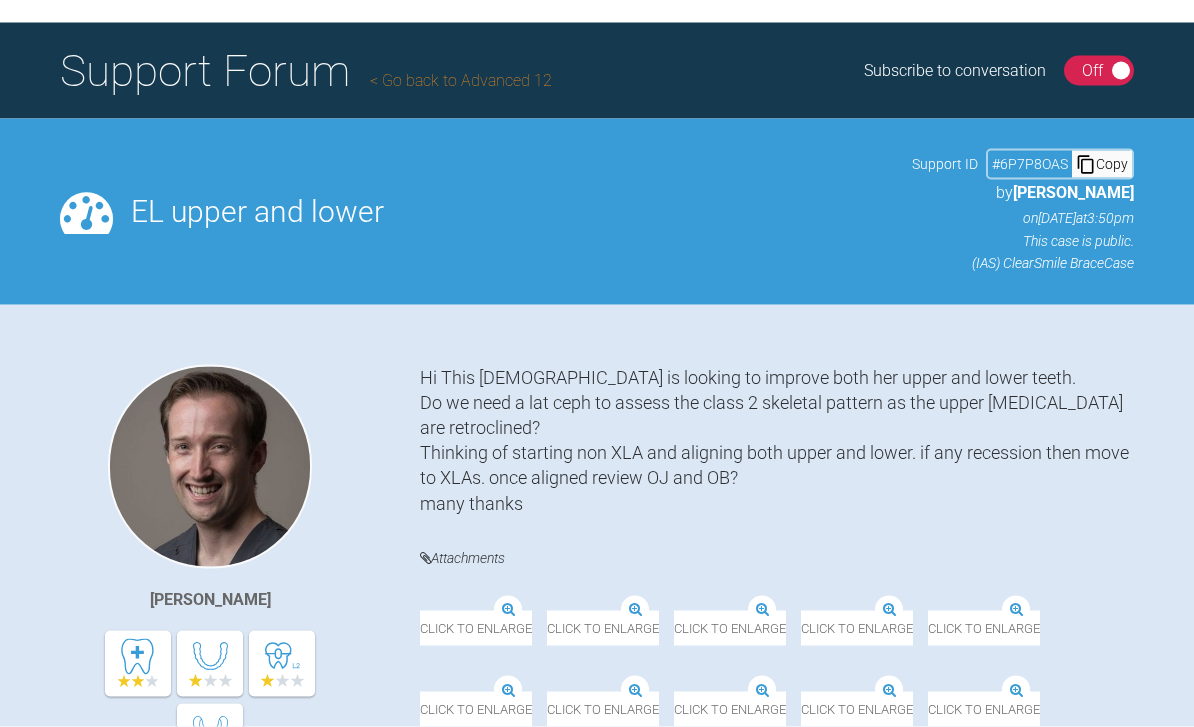 scroll, scrollTop: 110, scrollLeft: 0, axis: vertical 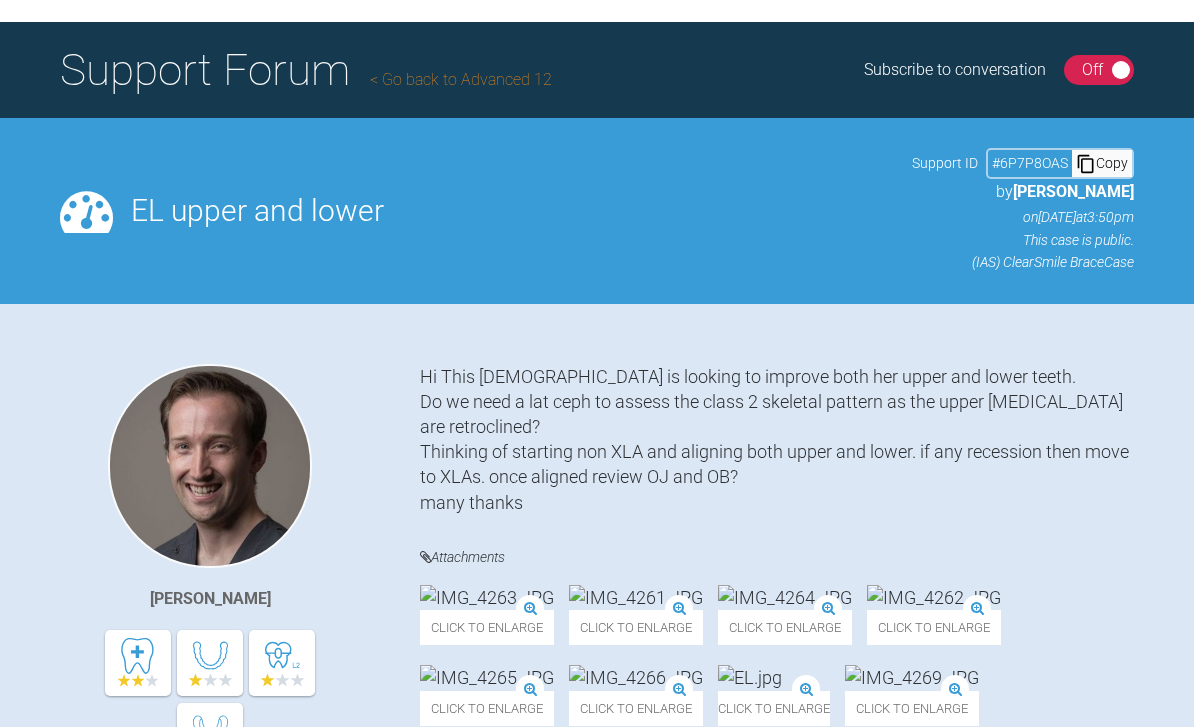 click on "Go back to Advanced 12" at bounding box center [461, 79] 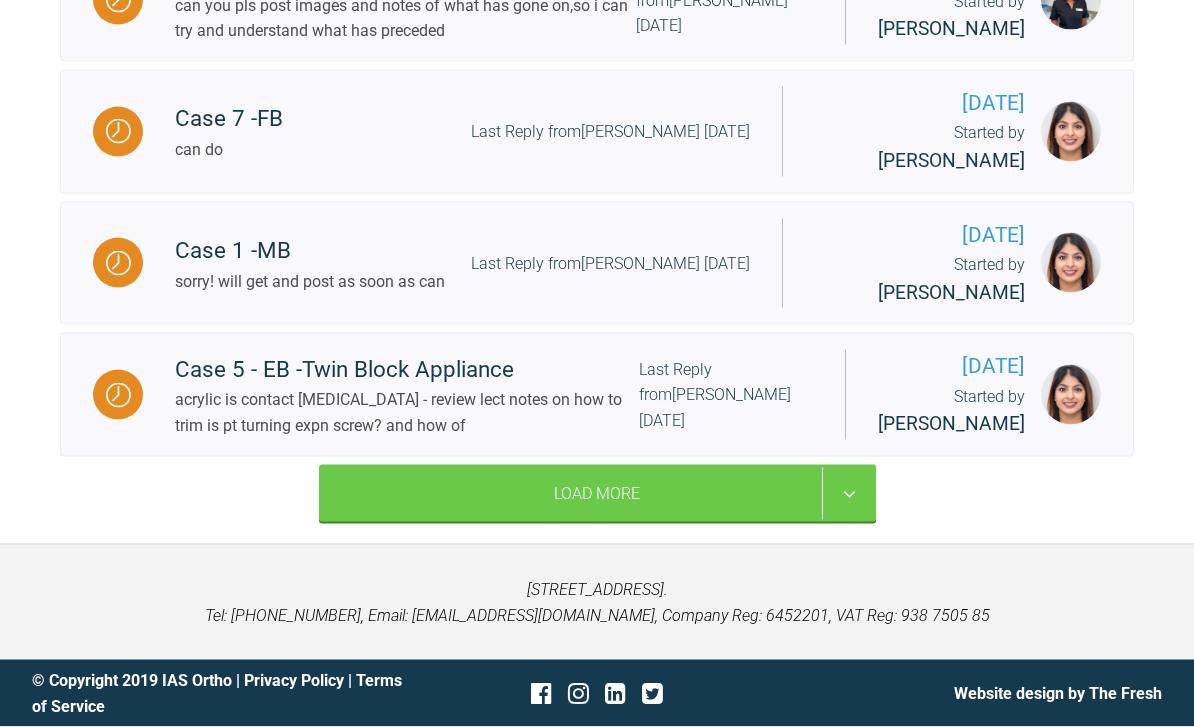 scroll, scrollTop: 3160, scrollLeft: 0, axis: vertical 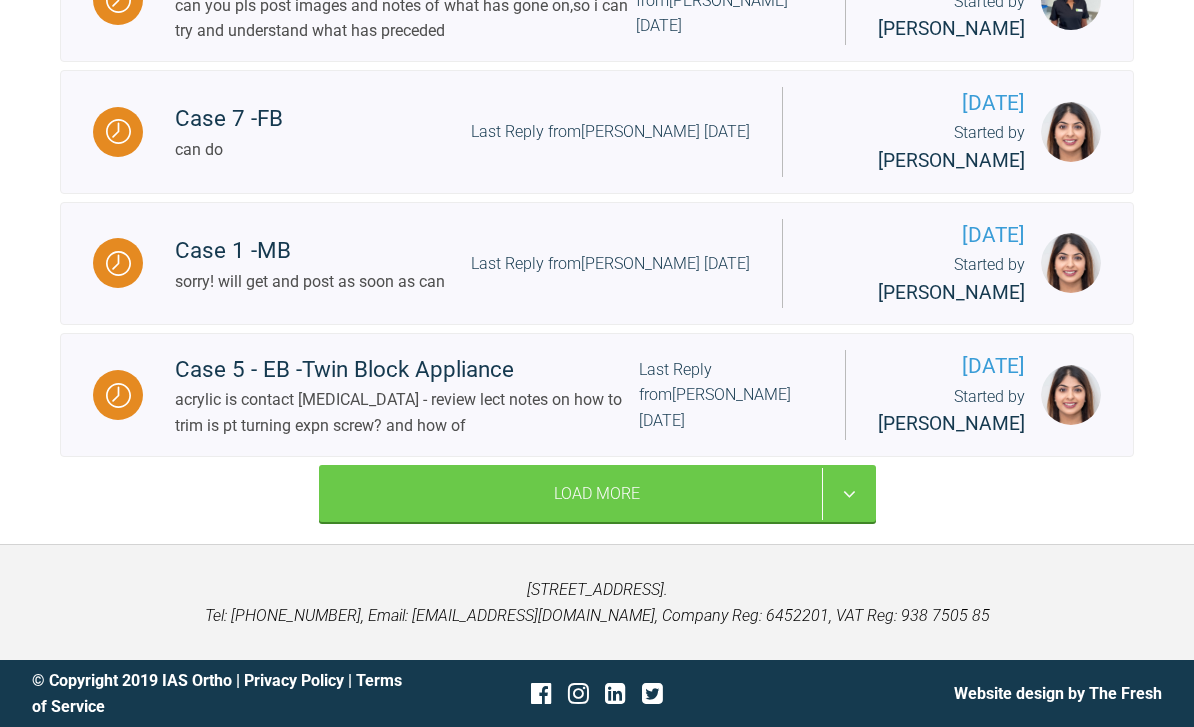 click on "Load More" at bounding box center (597, 494) 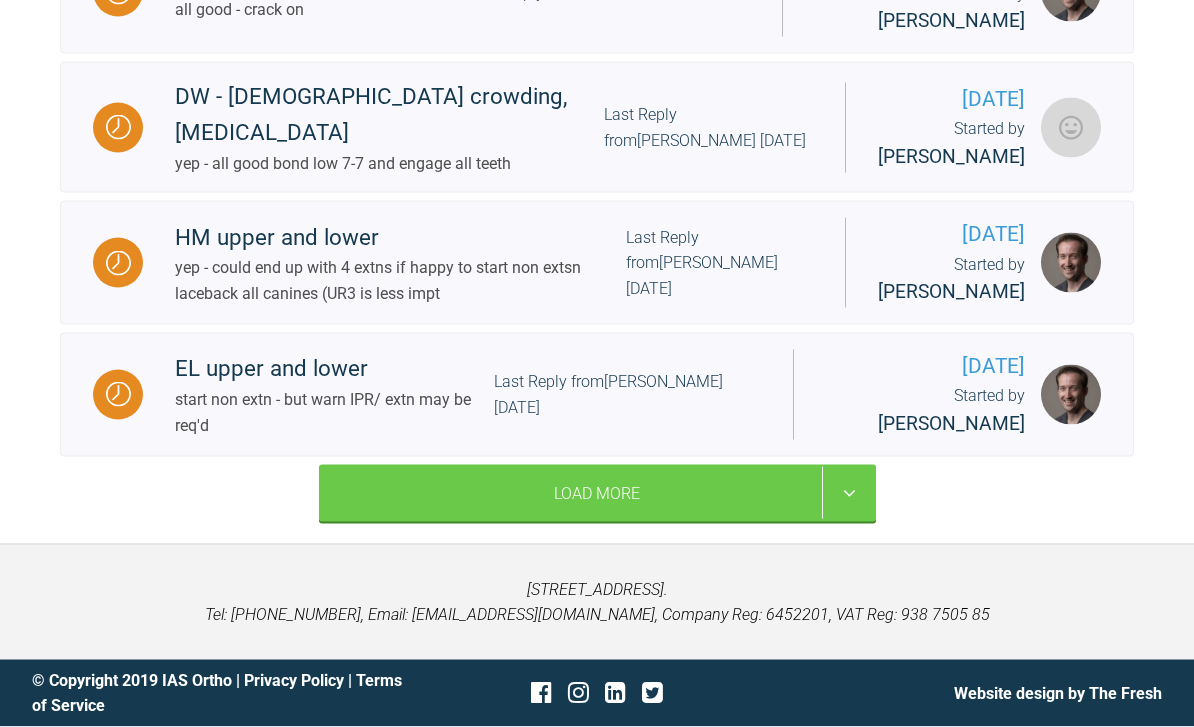 scroll, scrollTop: 6231, scrollLeft: 0, axis: vertical 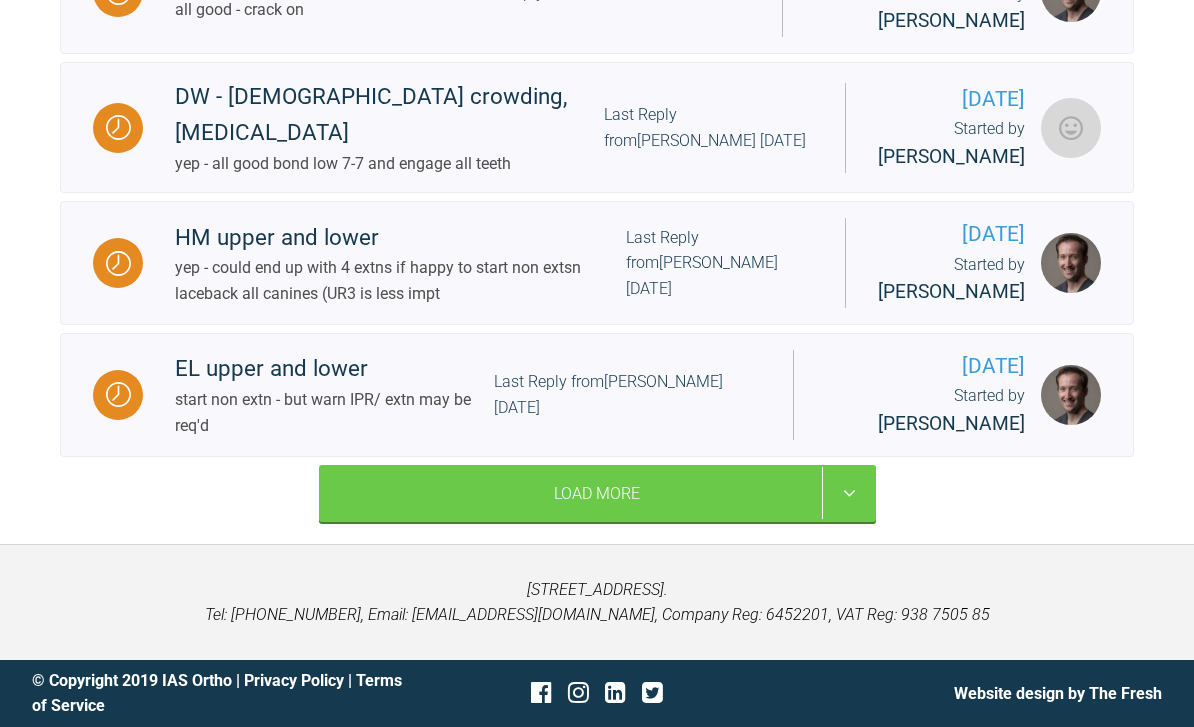click on "Load More" at bounding box center [597, 494] 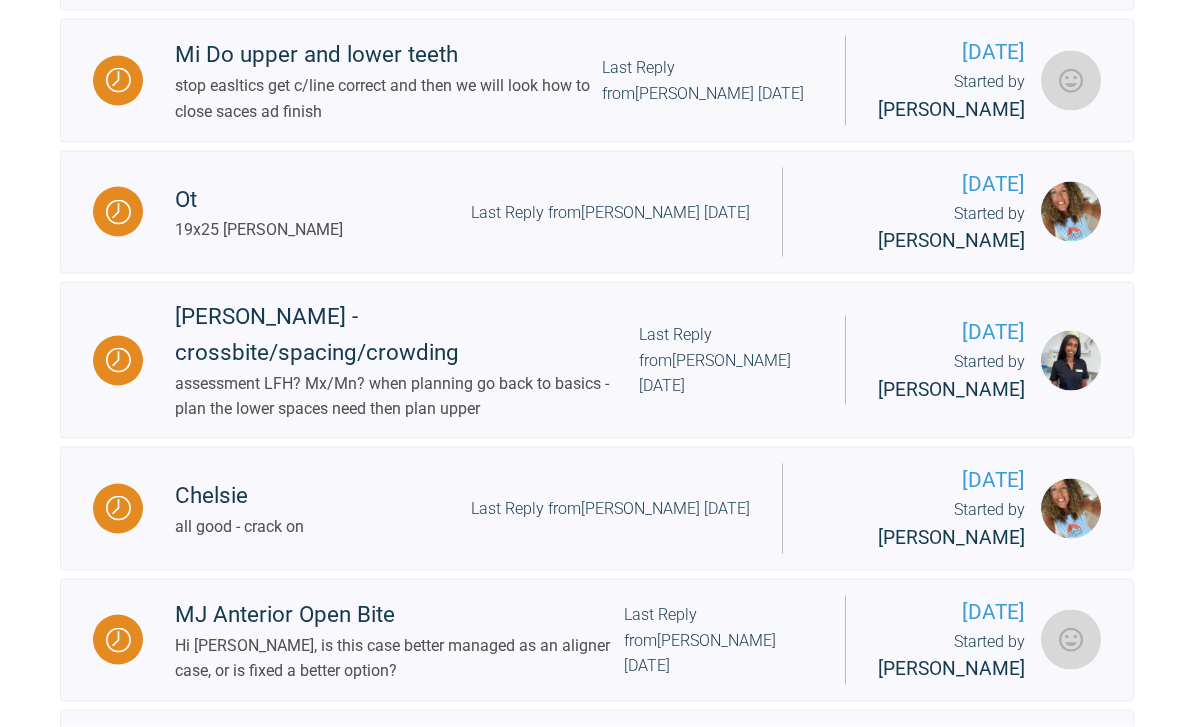 click on "ADP is fine
ideal is all 4s etc
loss of upp 3's / low  4s will shorten Rx time, but  not massively
-" at bounding box center (398, -691) 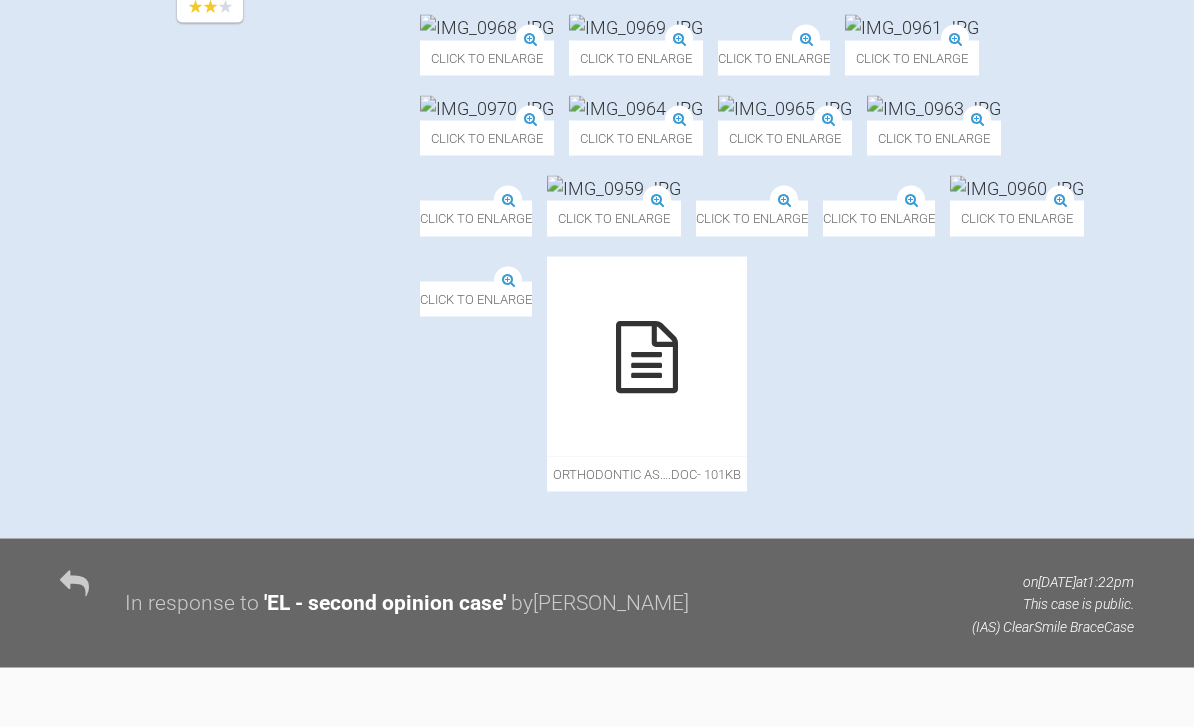 scroll, scrollTop: 852, scrollLeft: 0, axis: vertical 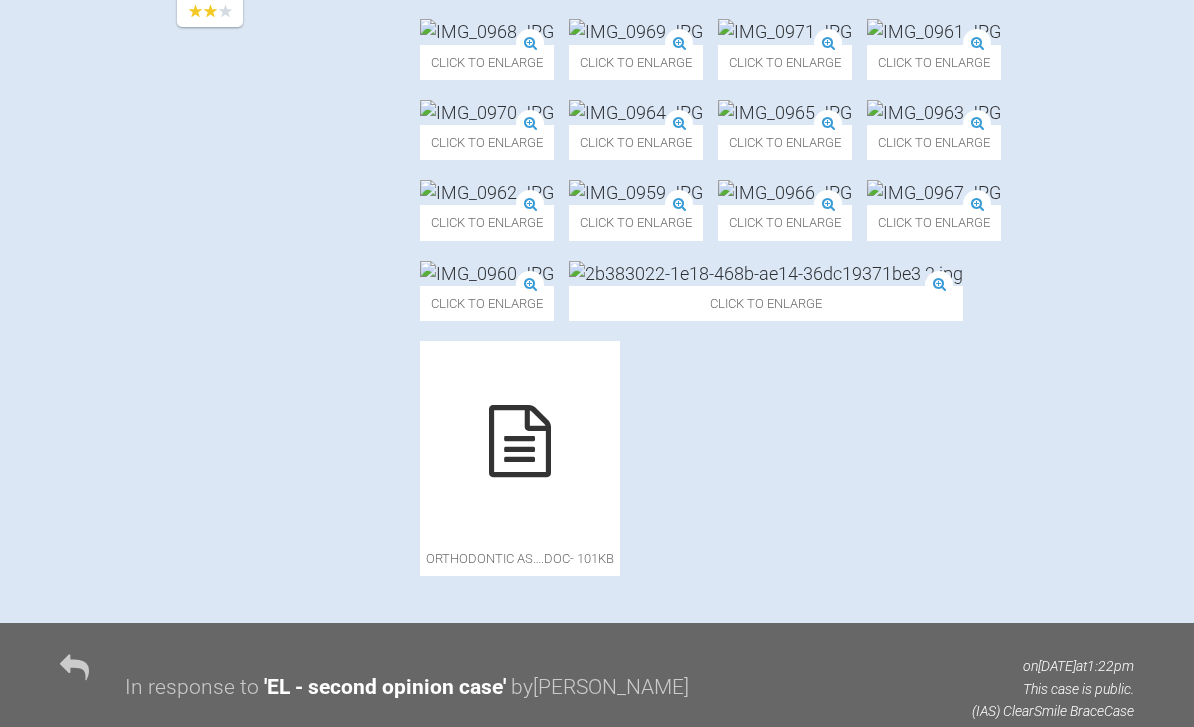 click at bounding box center (636, 192) 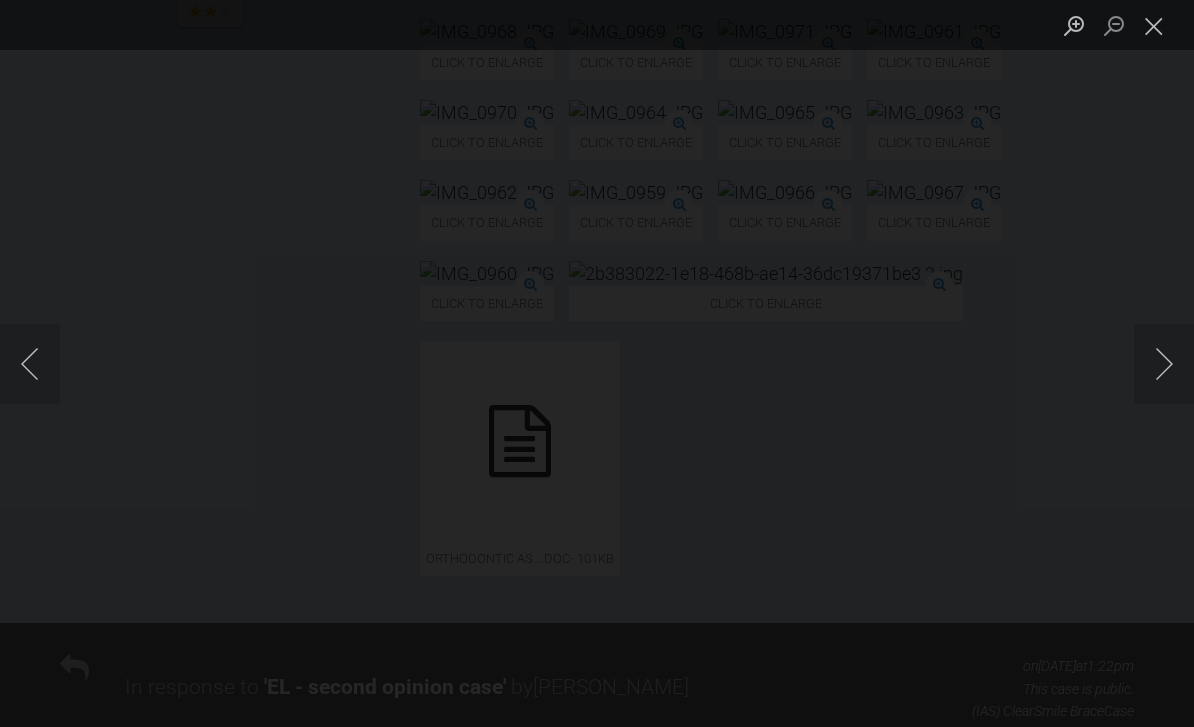 click at bounding box center (1164, 364) 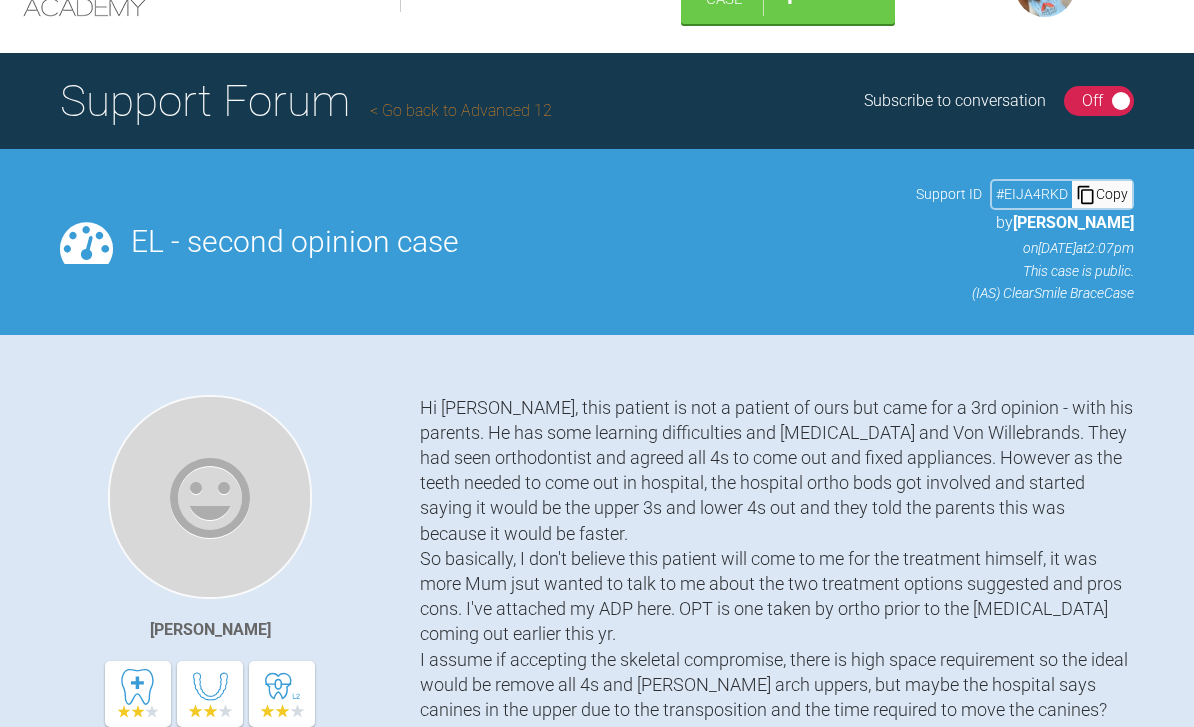 scroll, scrollTop: 0, scrollLeft: 0, axis: both 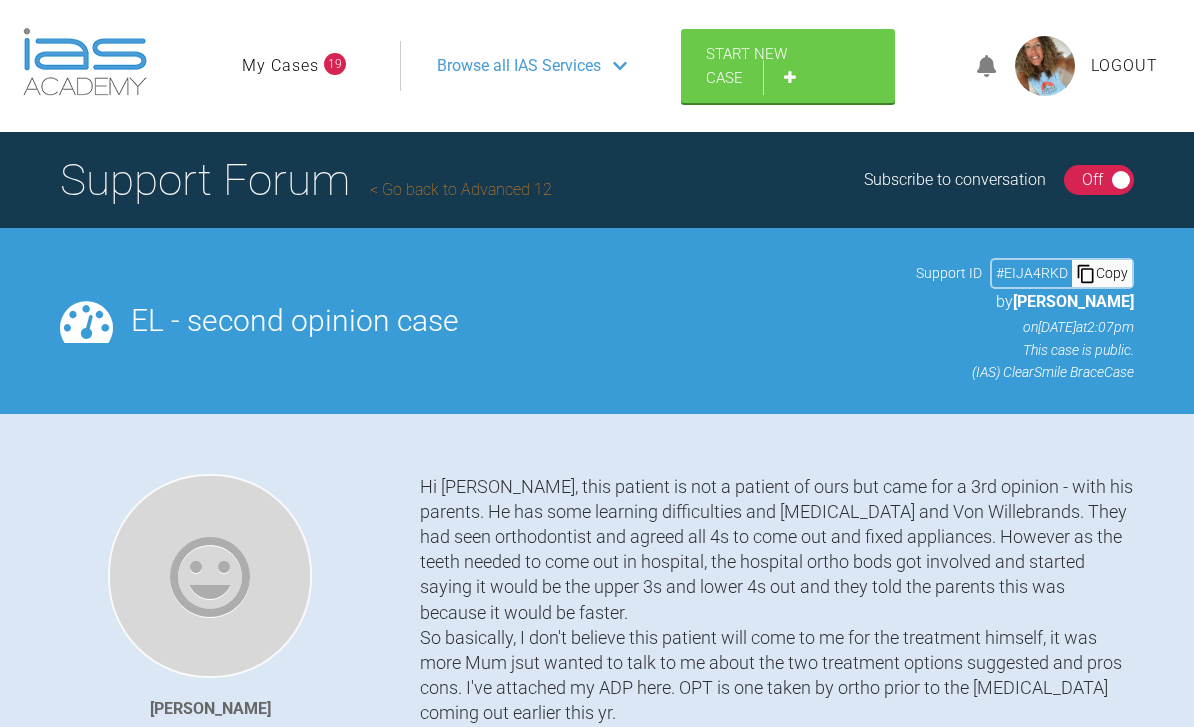click on "Browse all IAS Services" at bounding box center [519, 66] 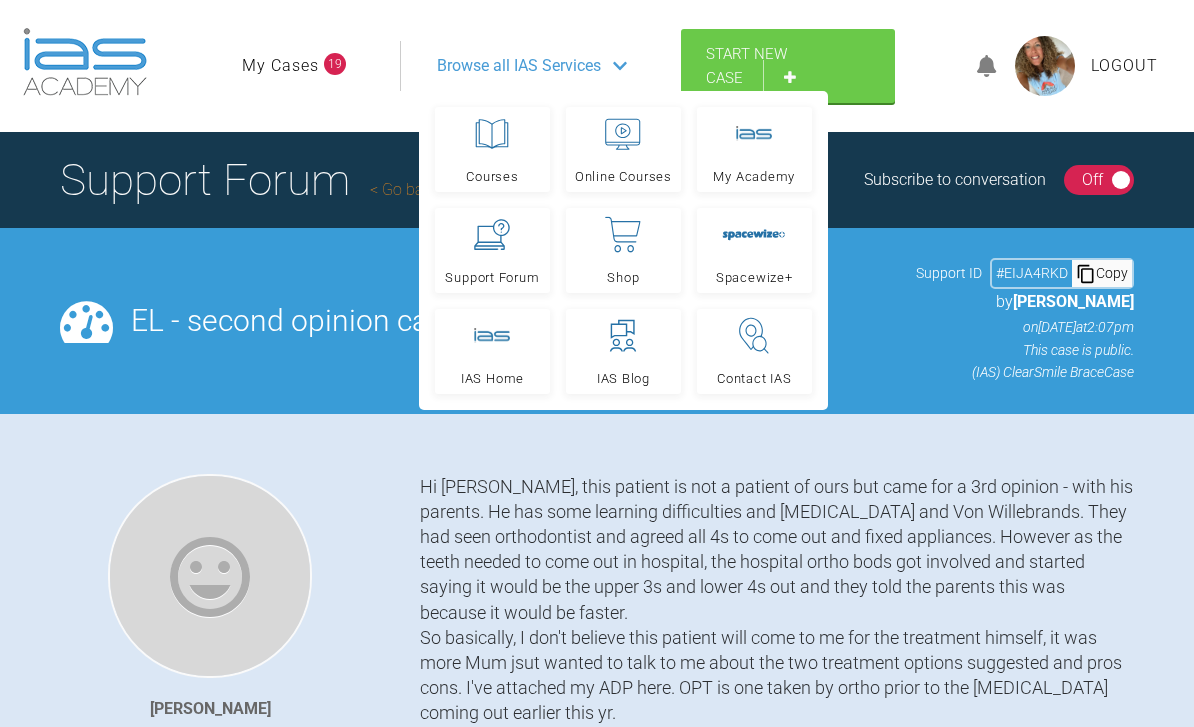 click on "(IAS) ClearSmile Brace  Case" at bounding box center (1025, 372) 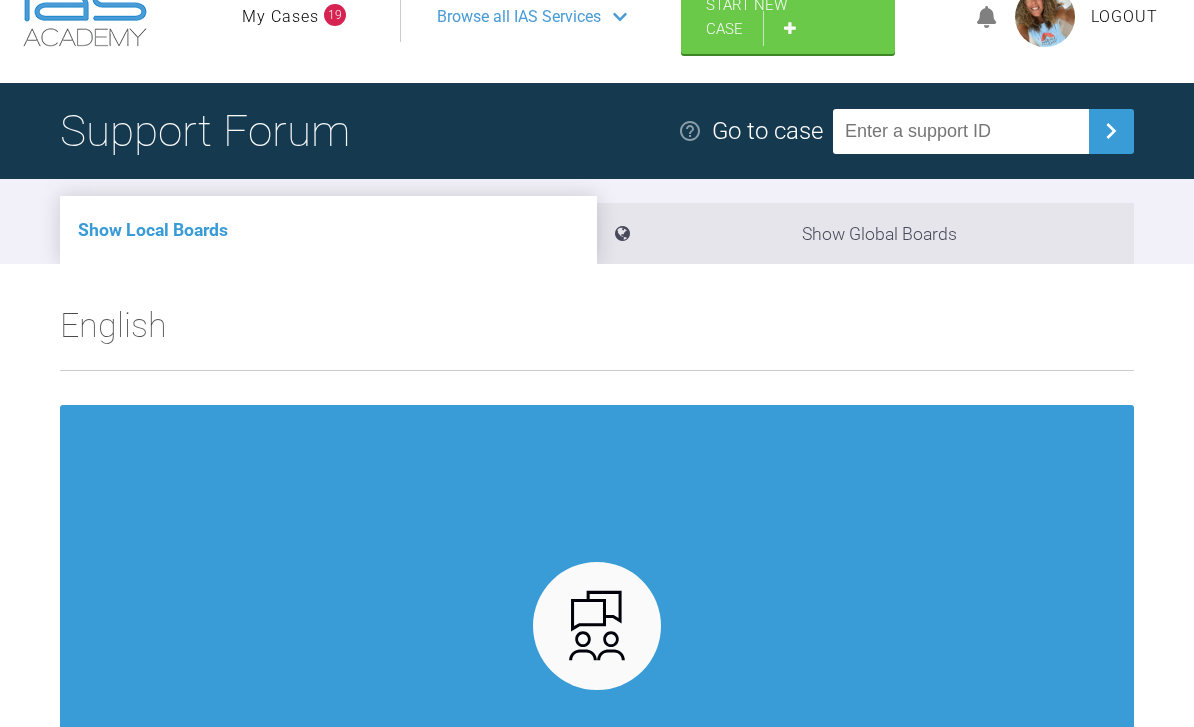 scroll, scrollTop: 0, scrollLeft: 0, axis: both 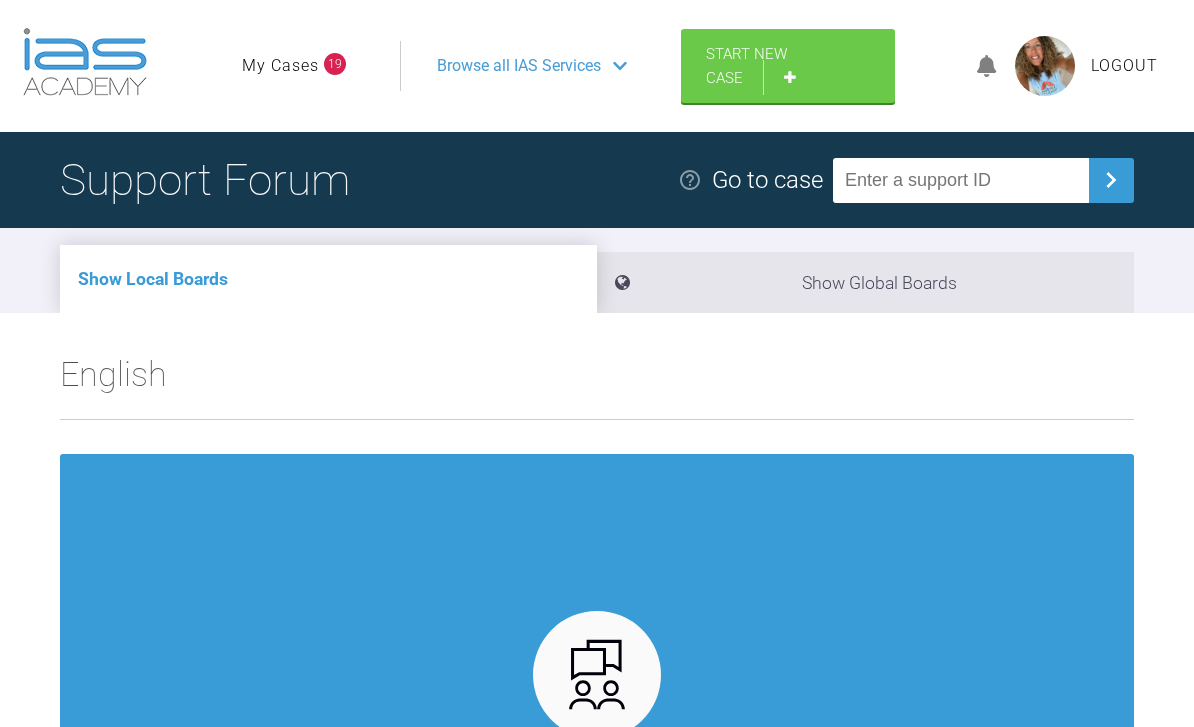 click on "My Cases" at bounding box center [280, 66] 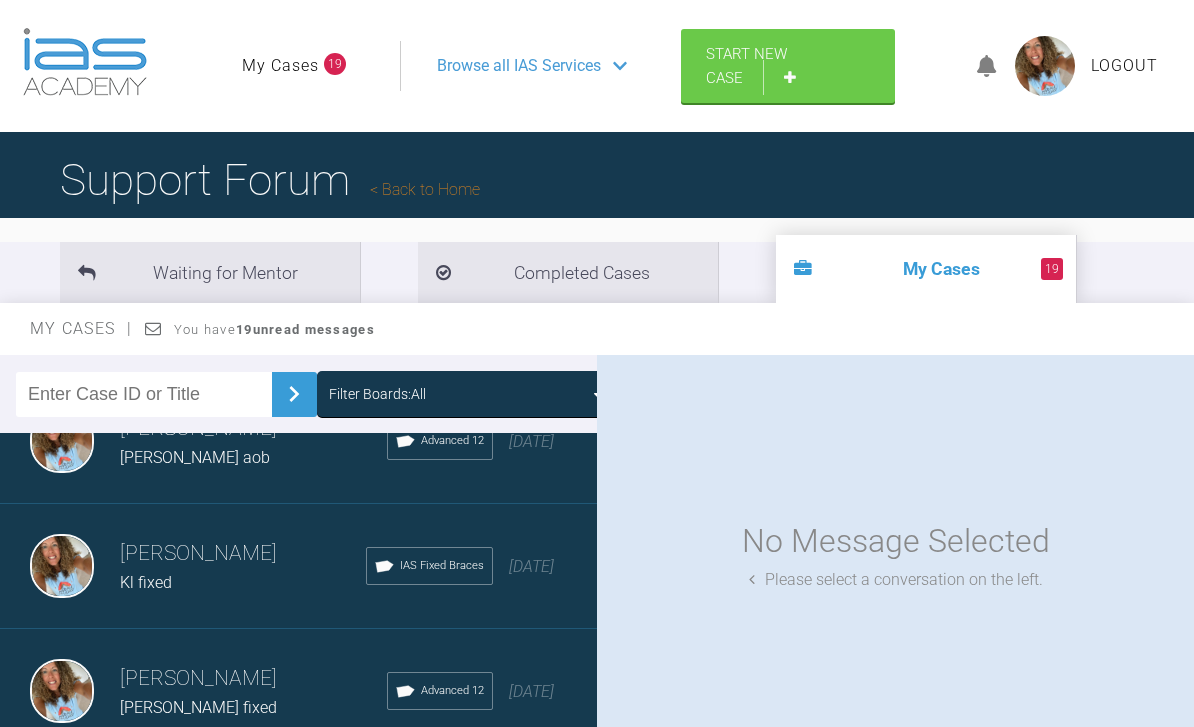 scroll, scrollTop: 2178, scrollLeft: 0, axis: vertical 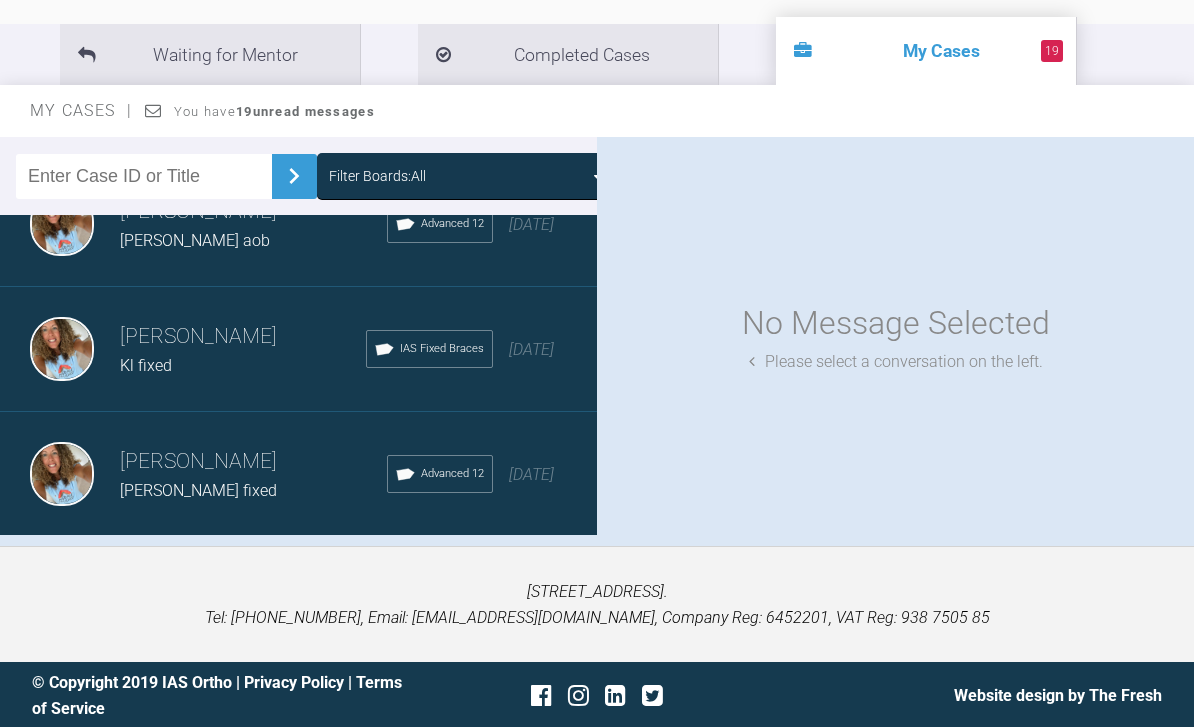 click on "Load more" at bounding box center [298, 568] 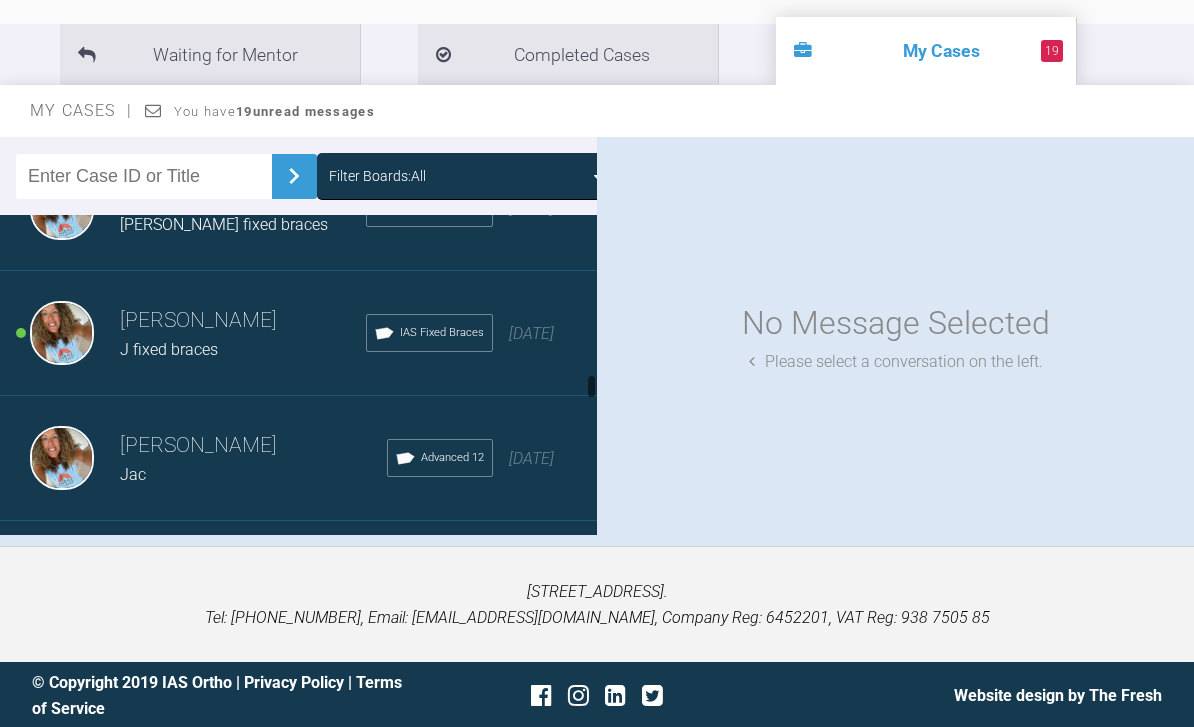 scroll, scrollTop: 3214, scrollLeft: 0, axis: vertical 